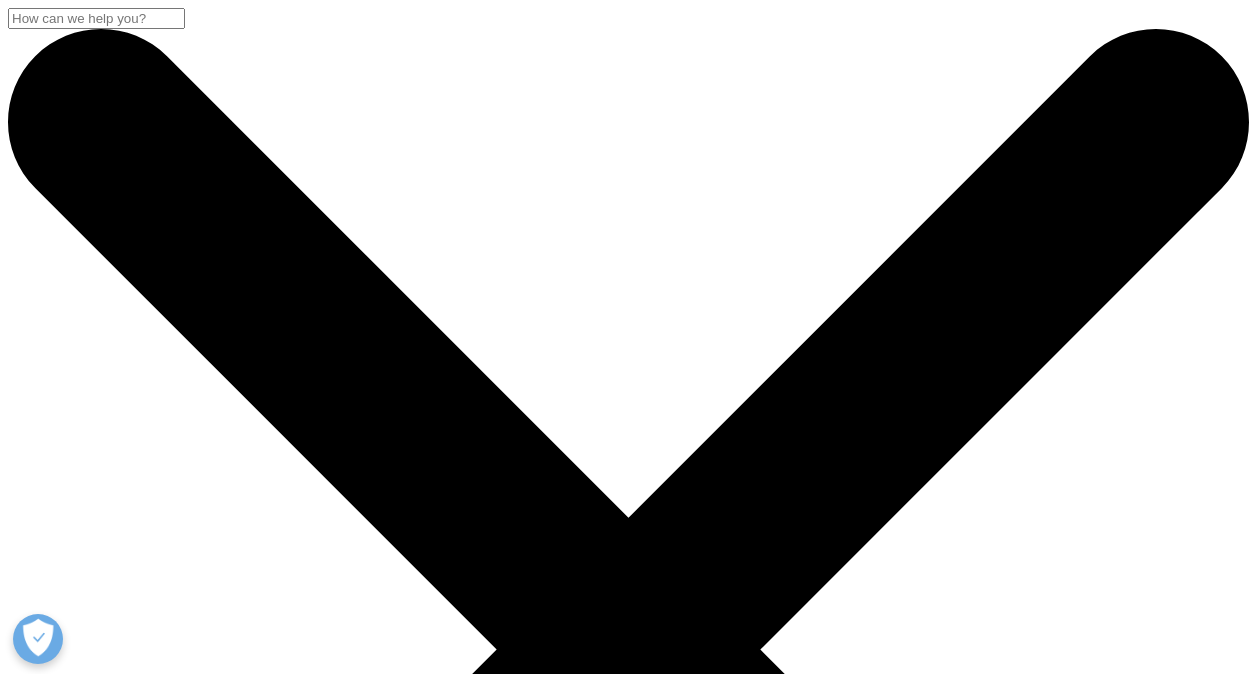 scroll, scrollTop: 0, scrollLeft: 0, axis: both 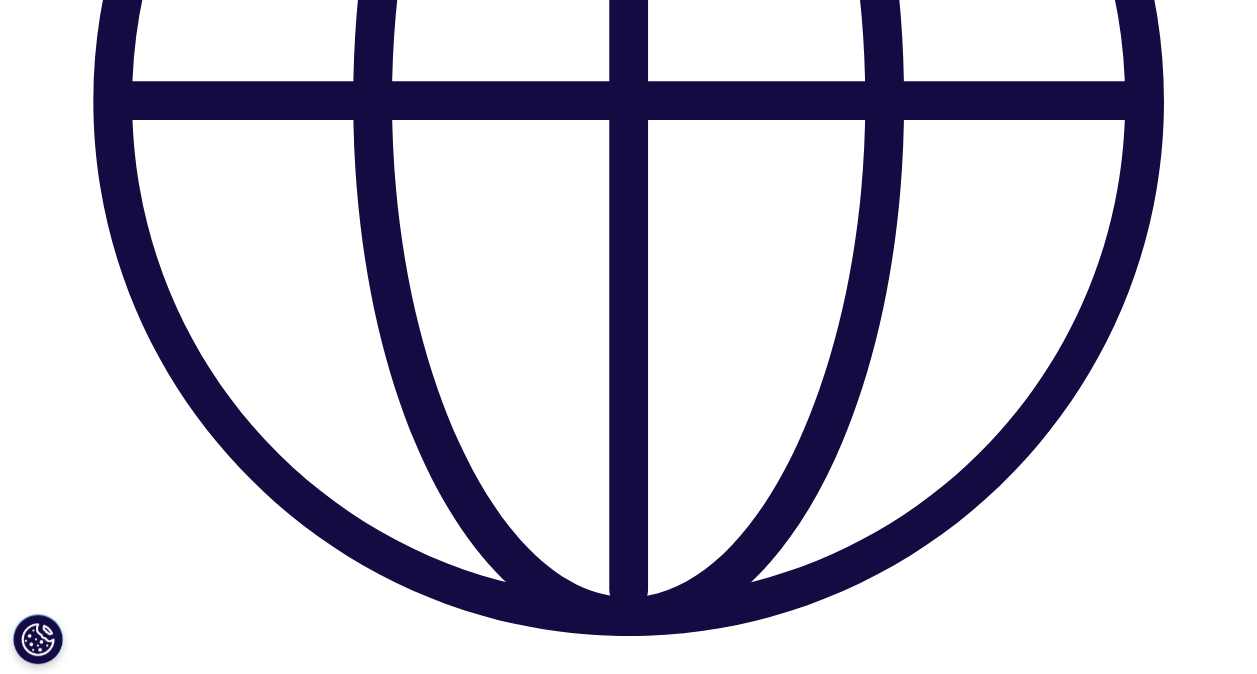drag, startPoint x: 421, startPoint y: 426, endPoint x: 589, endPoint y: 429, distance: 168.02678 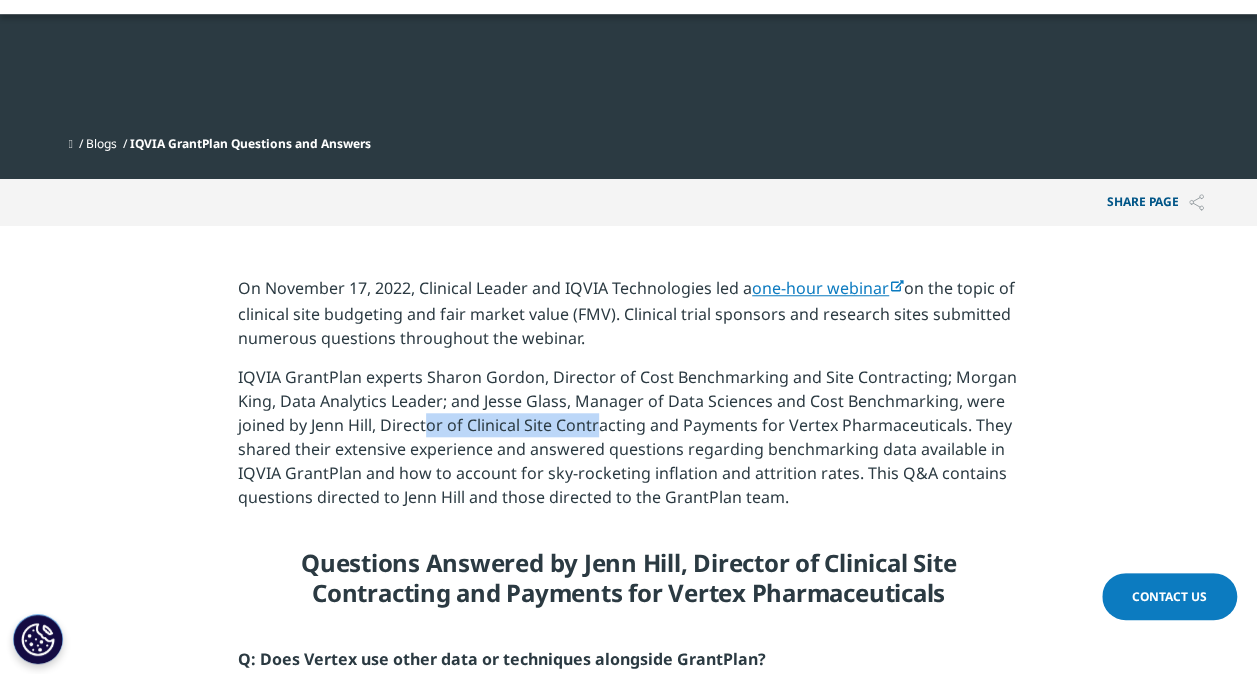 click on "IQVIA GrantPlan experts Sharon Gordon, Director of Cost Benchmarking and Site Contracting; Morgan King, Data Analytics Leader; and Jesse Glass, Manager of Data Sciences and Cost Benchmarking, were joined by Jenn Hill, Director of Clinical Site Contracting and Payments for Vertex Pharmaceuticals. They shared their extensive experience and answered questions regarding benchmarking data available in IQVIA GrantPlan and how to account for sky-rocketing inflation and attrition rates. This Q&A contains questions directed to Jenn Hill and those directed to the GrantPlan team." at bounding box center [628, 444] 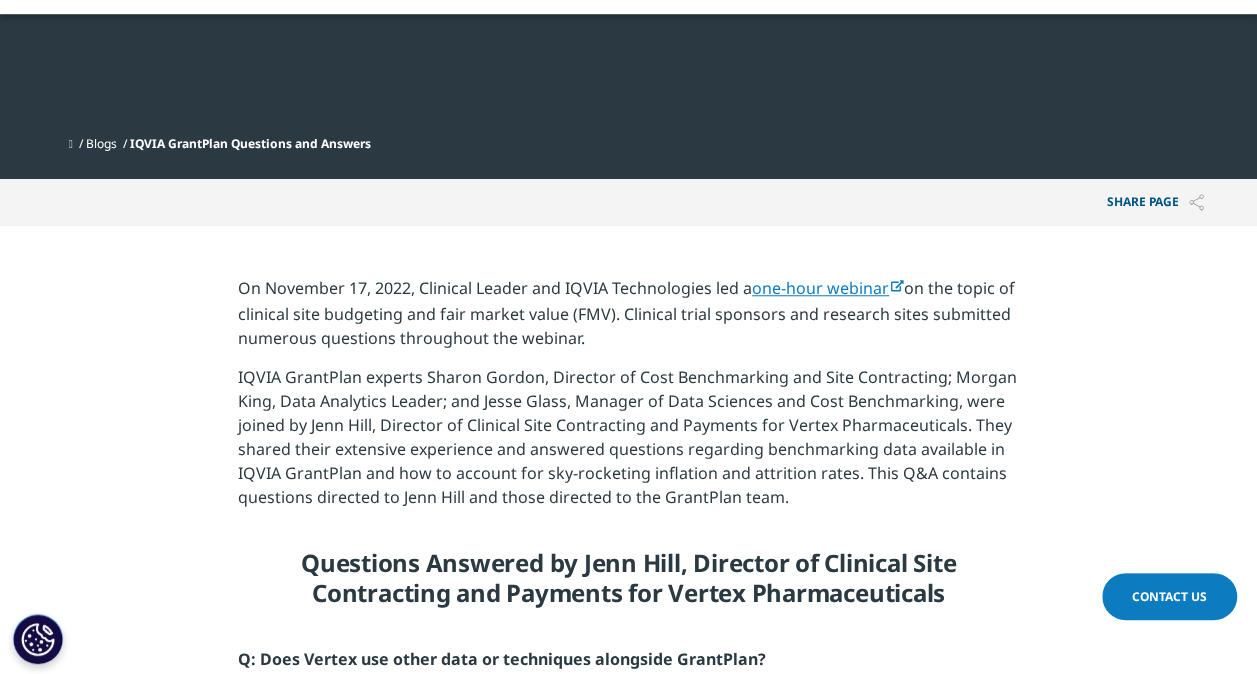click on "IQVIA GrantPlan experts Sharon Gordon, Director of Cost Benchmarking and Site Contracting; Morgan King, Data Analytics Leader; and Jesse Glass, Manager of Data Sciences and Cost Benchmarking, were joined by Jenn Hill, Director of Clinical Site Contracting and Payments for Vertex Pharmaceuticals. They shared their extensive experience and answered questions regarding benchmarking data available in IQVIA GrantPlan and how to account for sky-rocketing inflation and attrition rates. This Q&A contains questions directed to Jenn Hill and those directed to the GrantPlan team." at bounding box center (628, 444) 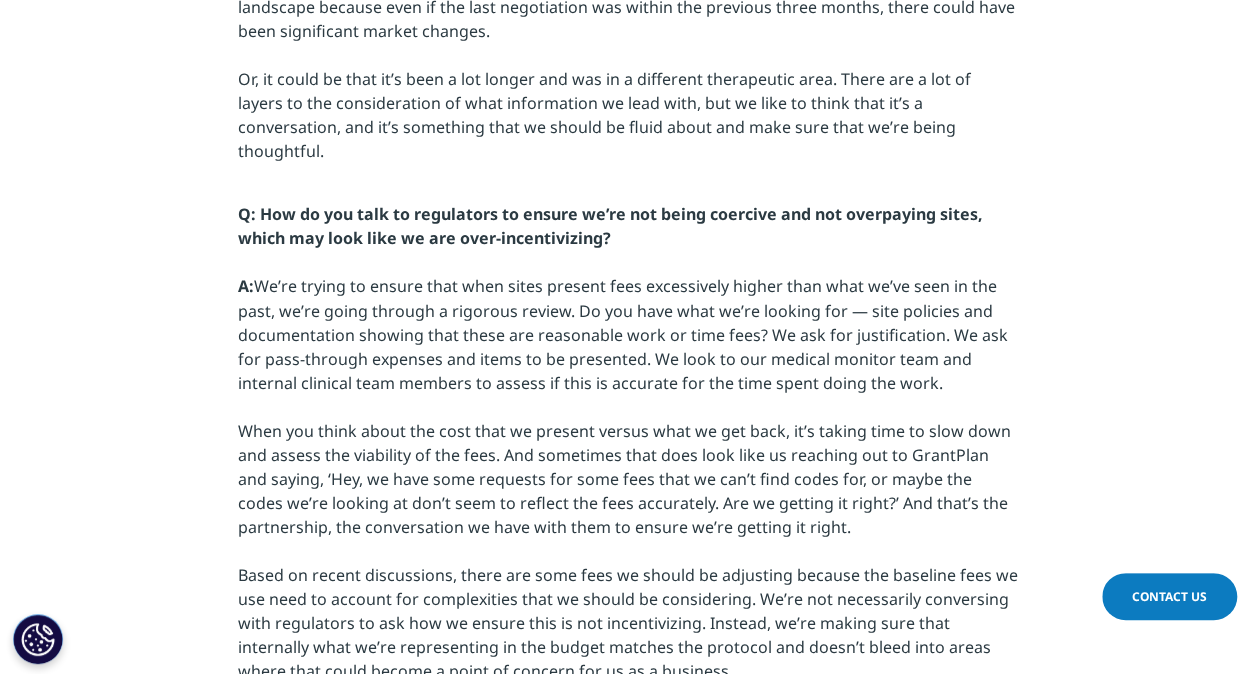 scroll, scrollTop: 1600, scrollLeft: 0, axis: vertical 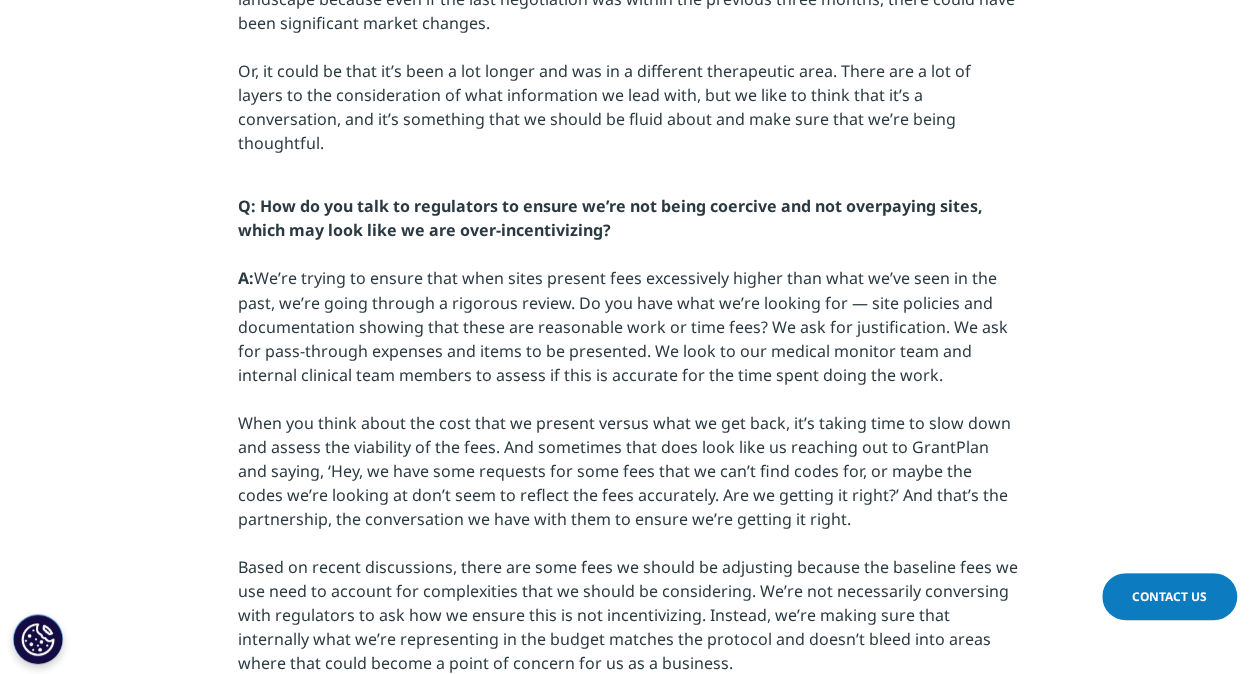click on "Q: How do you talk to regulators to ensure we’re not being coercive and not overpaying sites, which may look like we are over-incentivizing?
A:  We’re trying to ensure that when sites present fees excessively higher than what we’ve seen in the past, we’re going through a rigorous review. Do you have what we’re looking for — site policies and documentation showing that these are reasonable work or time fees? We ask for justification. We ask for pass-through expenses and items to be presented. We look to our medical monitor team and internal clinical team members to assess if this is accurate for the time spent doing the work." at bounding box center (628, 441) 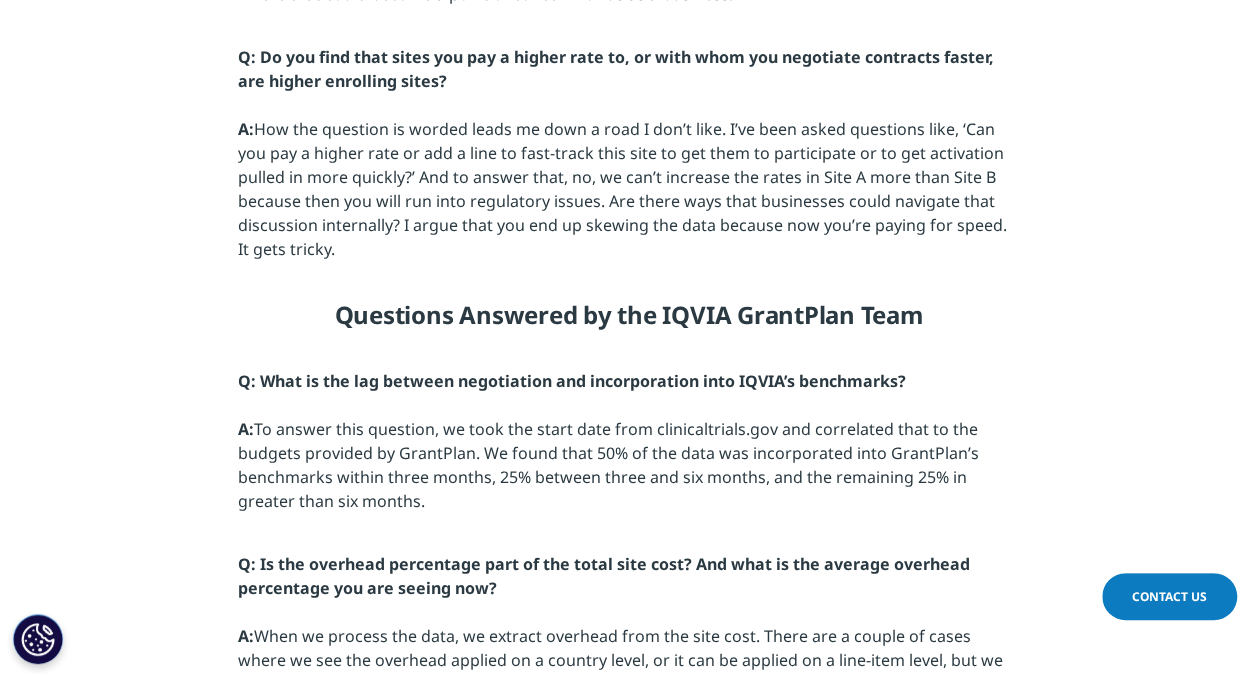 scroll, scrollTop: 2300, scrollLeft: 0, axis: vertical 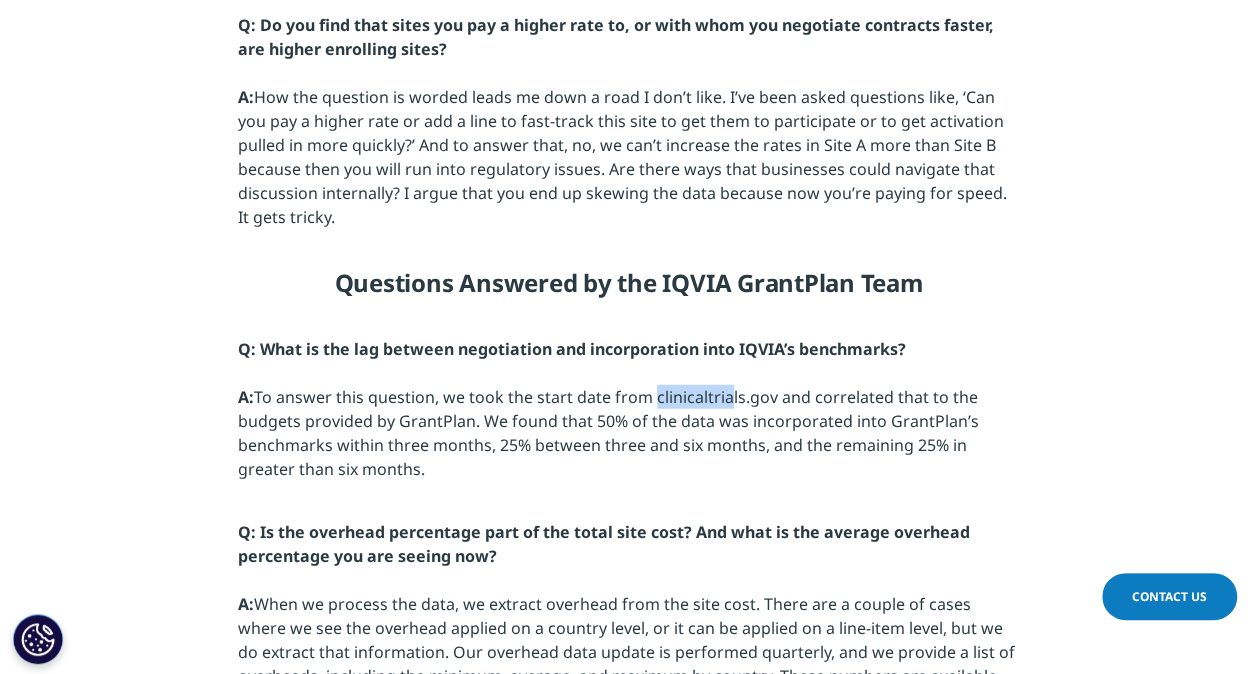 drag, startPoint x: 652, startPoint y: 382, endPoint x: 732, endPoint y: 382, distance: 80 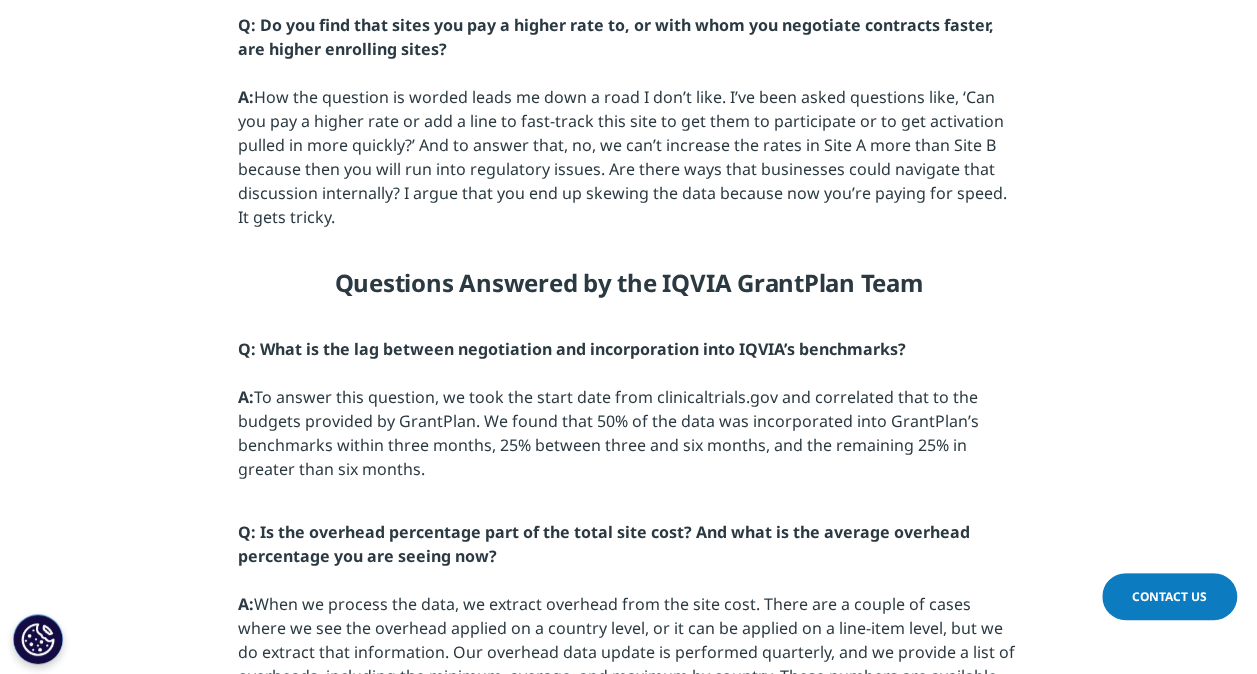 click on "Q: What is the lag between negotiation and incorporation into IQVIA’s benchmarks?
A:  To answer this question, we took the start date from clinicaltrials.gov and correlated that to the budgets provided by GrantPlan. We found that 50% of the data was incorporated into GrantPlan’s benchmarks within three months, 25% between three and six months, and the remaining 25% in greater than six months." at bounding box center (628, 416) 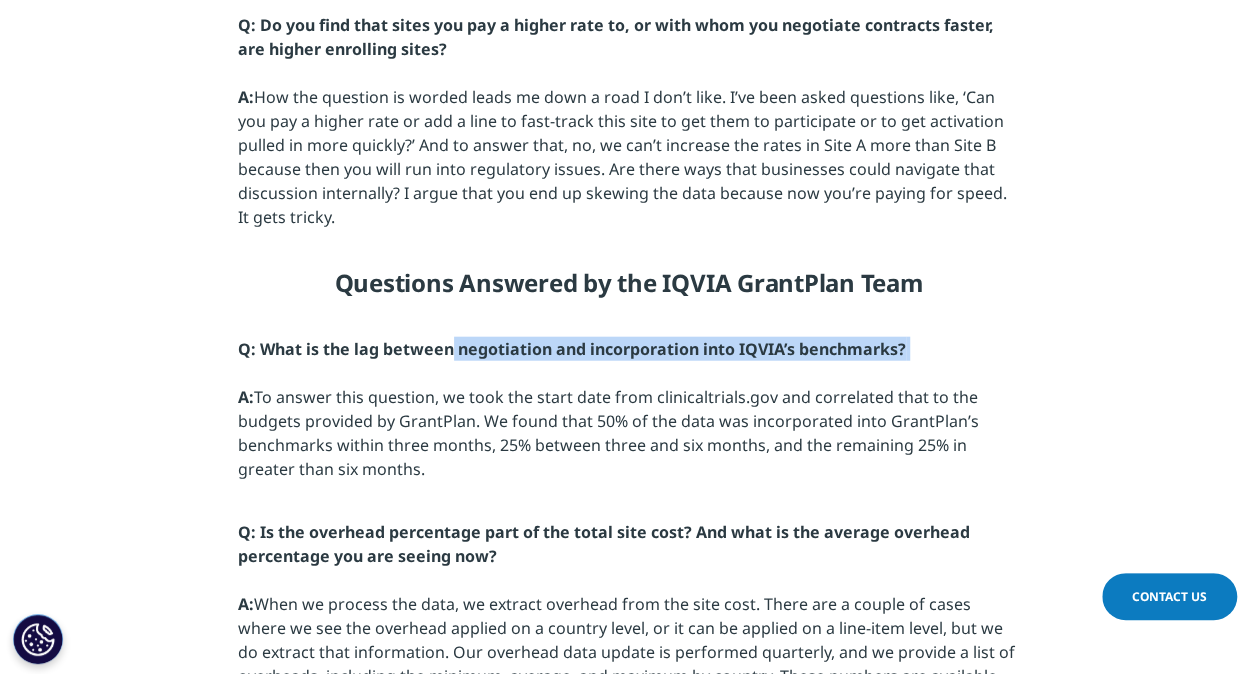 drag, startPoint x: 450, startPoint y: 329, endPoint x: 852, endPoint y: 353, distance: 402.7158 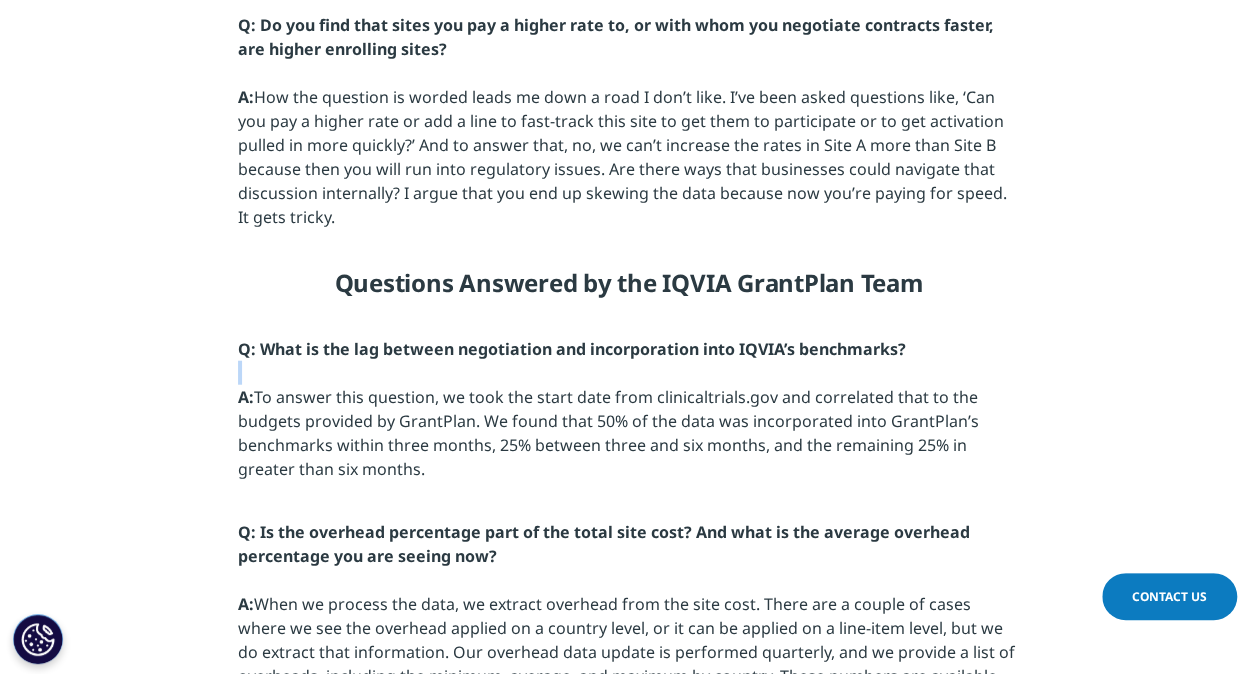 click on "Q: What is the lag between negotiation and incorporation into IQVIA’s benchmarks?
A:  To answer this question, we took the start date from clinicaltrials.gov and correlated that to the budgets provided by GrantPlan. We found that 50% of the data was incorporated into GrantPlan’s benchmarks within three months, 25% between three and six months, and the remaining 25% in greater than six months." at bounding box center [628, 416] 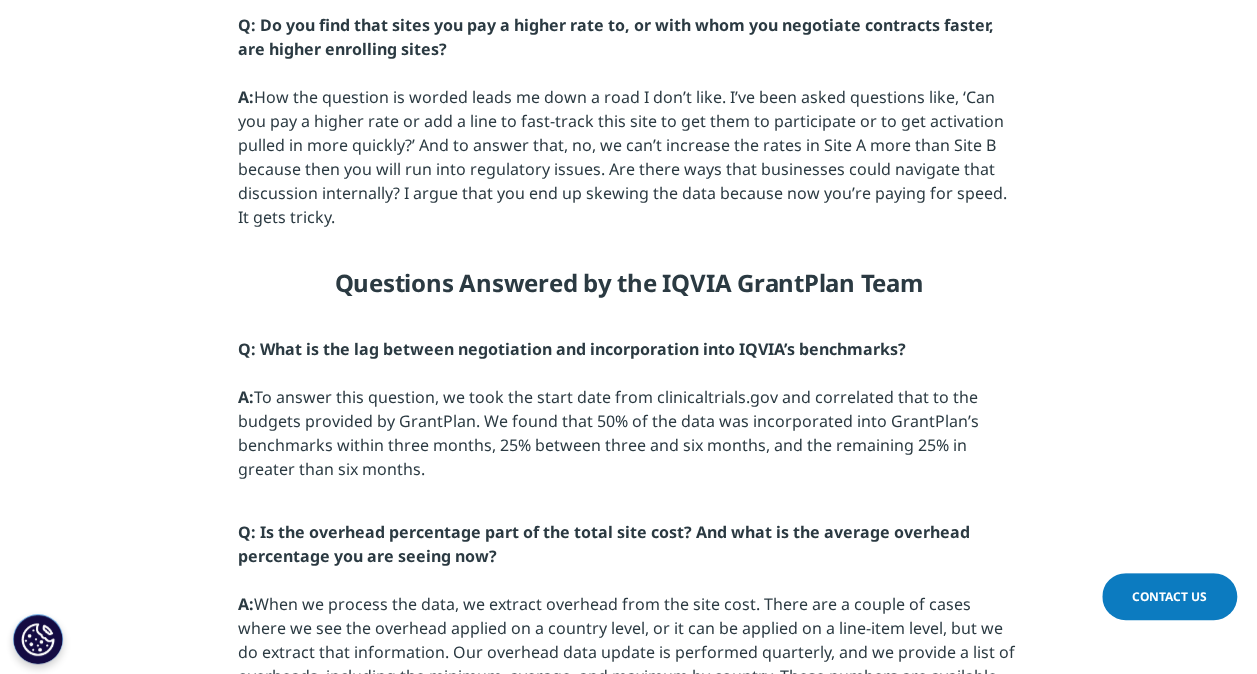 click on "Q: What is the lag between negotiation and incorporation into IQVIA’s benchmarks?
A:  To answer this question, we took the start date from clinicaltrials.gov and correlated that to the budgets provided by GrantPlan. We found that 50% of the data was incorporated into GrantPlan’s benchmarks within three months, 25% between three and six months, and the remaining 25% in greater than six months." at bounding box center (628, 416) 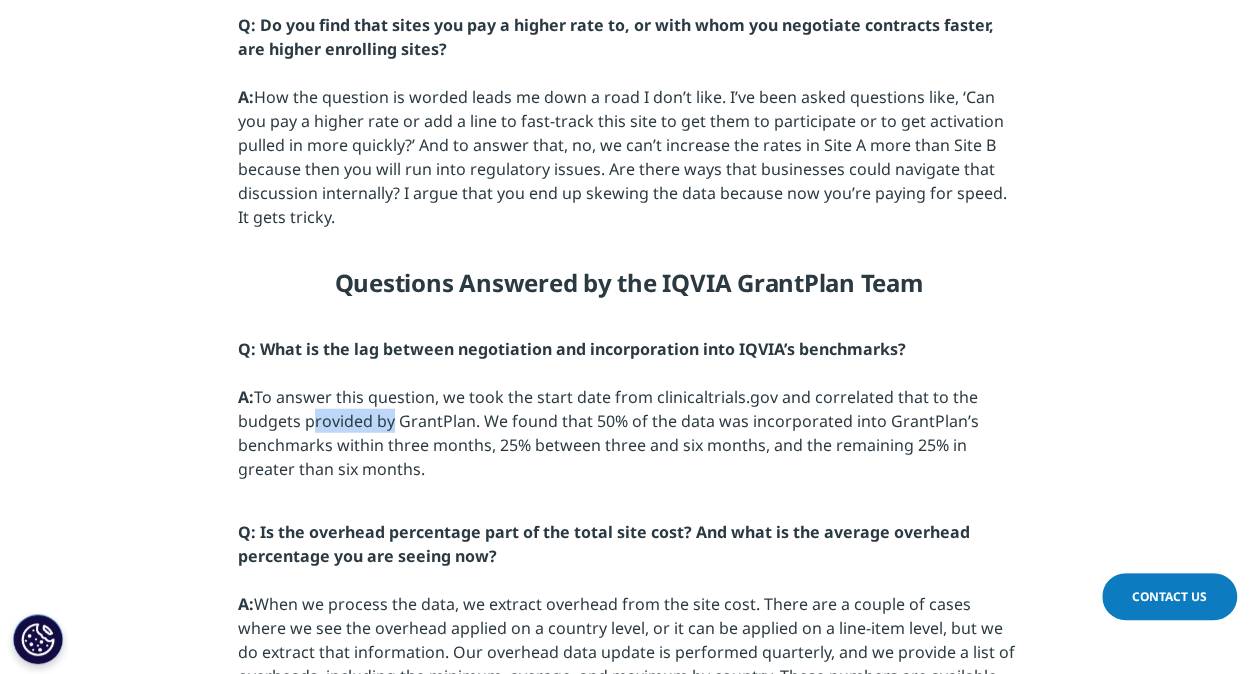 drag, startPoint x: 320, startPoint y: 399, endPoint x: 390, endPoint y: 388, distance: 70.85902 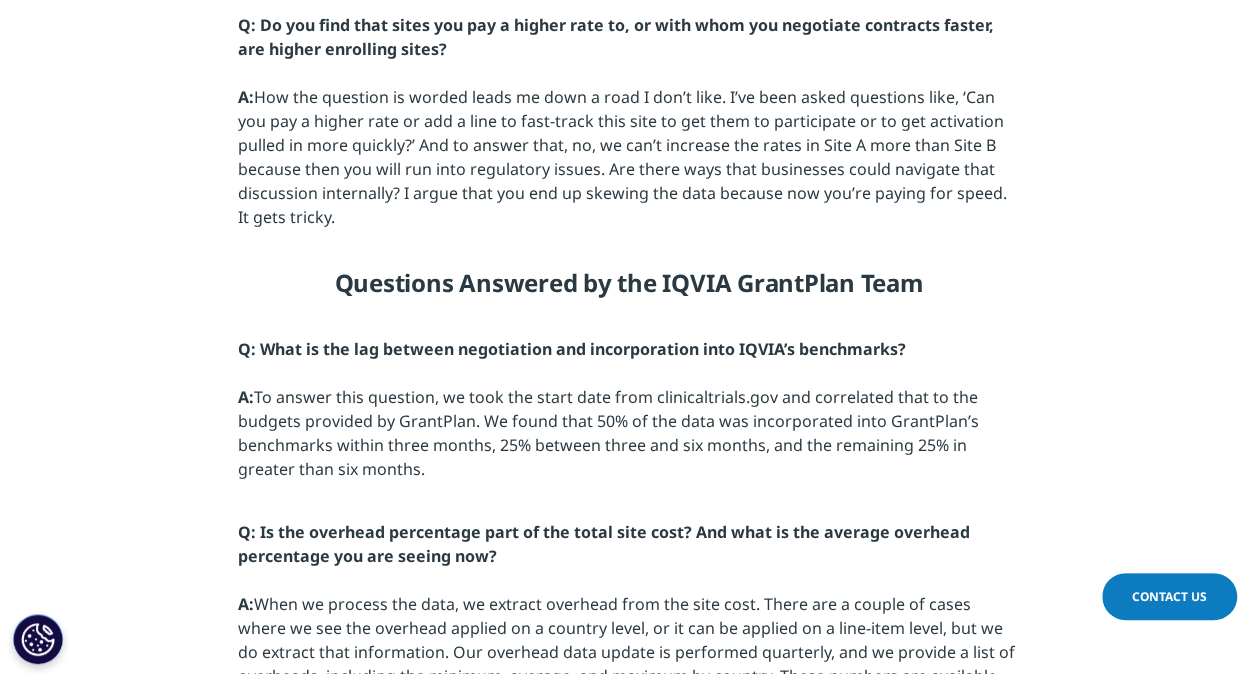 click on "Q: What is the lag between negotiation and incorporation into IQVIA’s benchmarks?
A:  To answer this question, we took the start date from clinicaltrials.gov and correlated that to the budgets provided by GrantPlan. We found that 50% of the data was incorporated into GrantPlan’s benchmarks within three months, 25% between three and six months, and the remaining 25% in greater than six months." at bounding box center (628, 416) 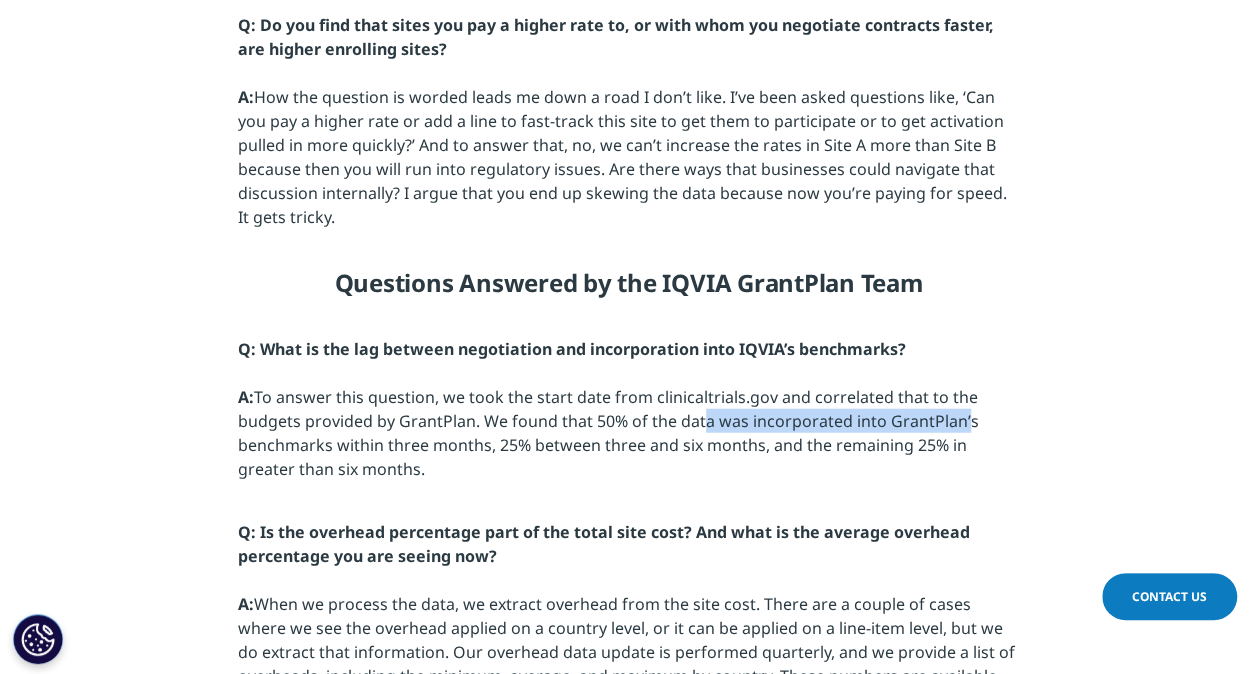 drag, startPoint x: 703, startPoint y: 404, endPoint x: 961, endPoint y: 404, distance: 258 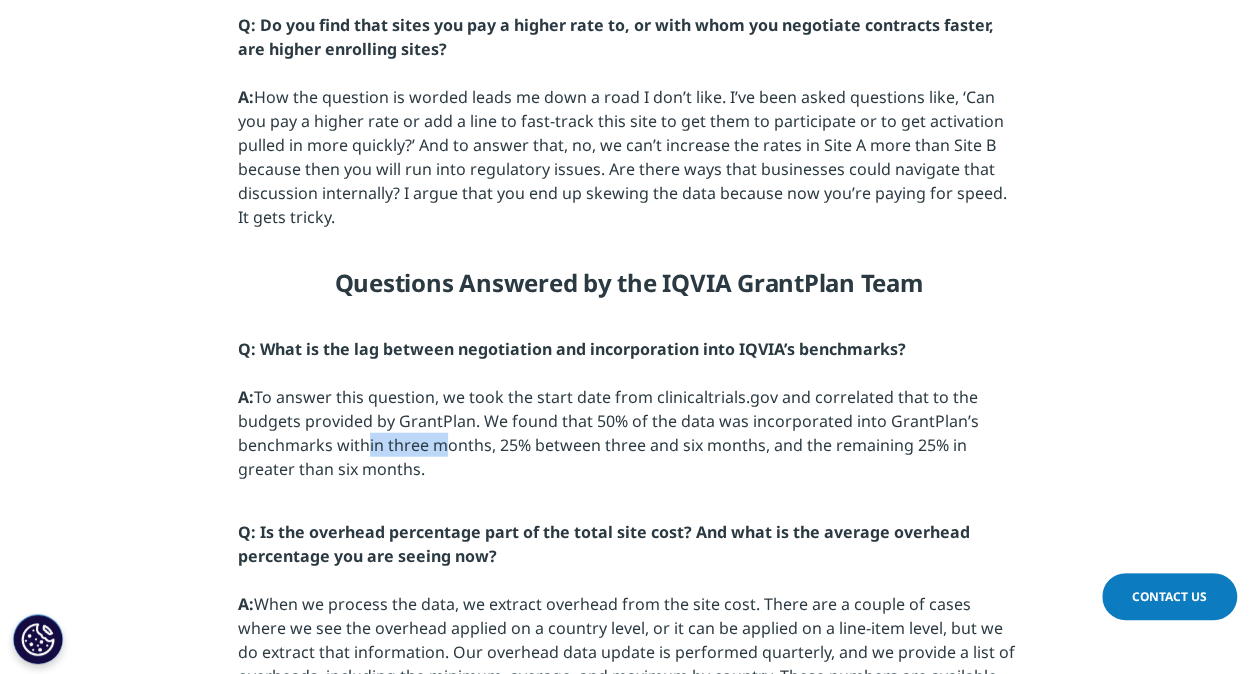 drag, startPoint x: 363, startPoint y: 429, endPoint x: 445, endPoint y: 417, distance: 82.8734 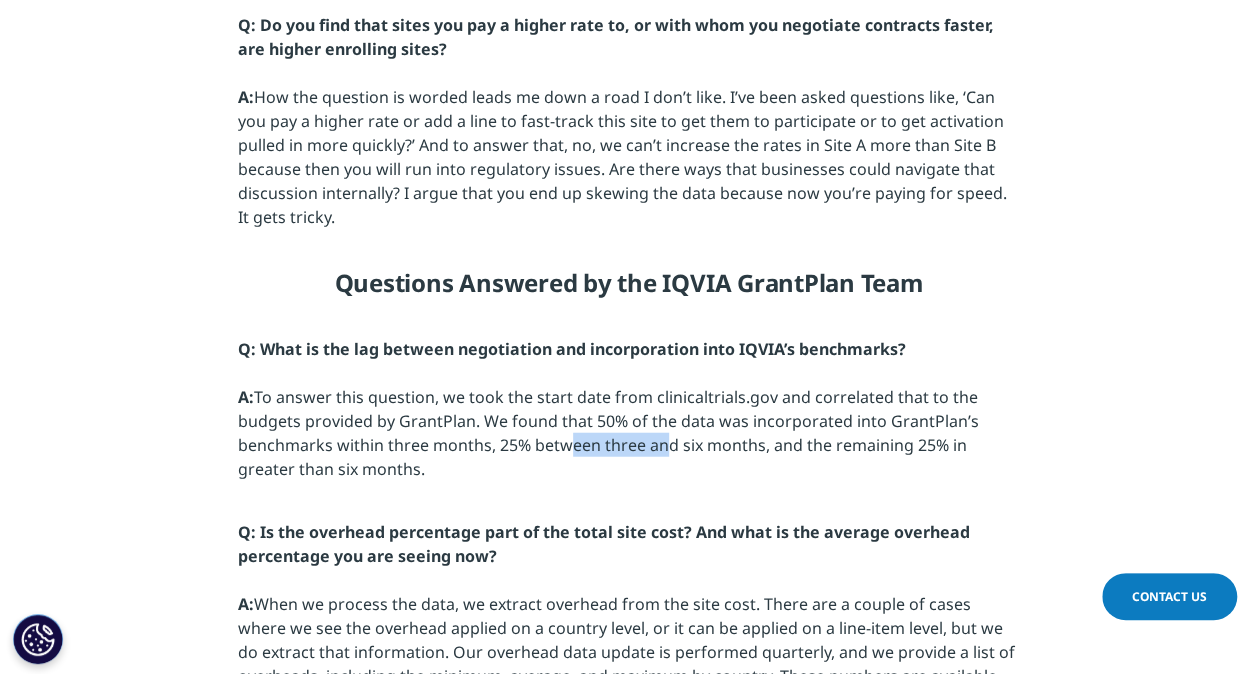 drag, startPoint x: 445, startPoint y: 417, endPoint x: 668, endPoint y: 425, distance: 223.14345 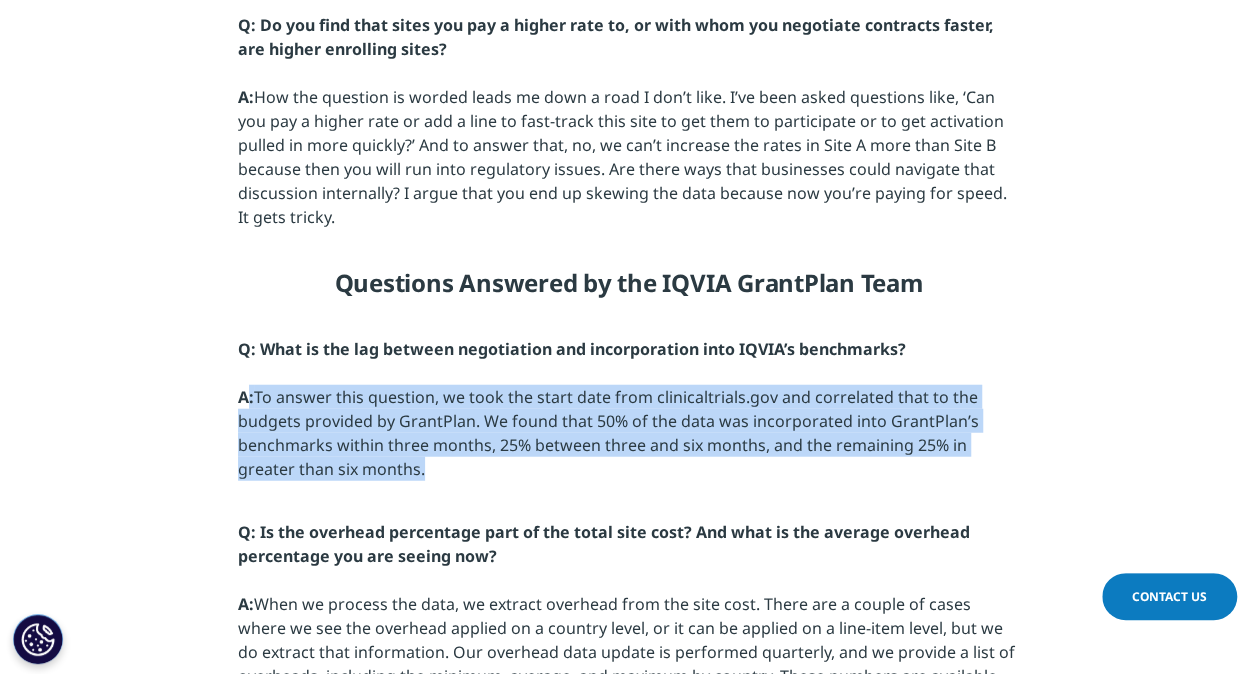 click on "Q: What is the lag between negotiation and incorporation into IQVIA’s benchmarks?
A:  To answer this question, we took the start date from clinicaltrials.gov and correlated that to the budgets provided by GrantPlan. We found that 50% of the data was incorporated into GrantPlan’s benchmarks within three months, 25% between three and six months, and the remaining 25% in greater than six months." at bounding box center (628, 416) 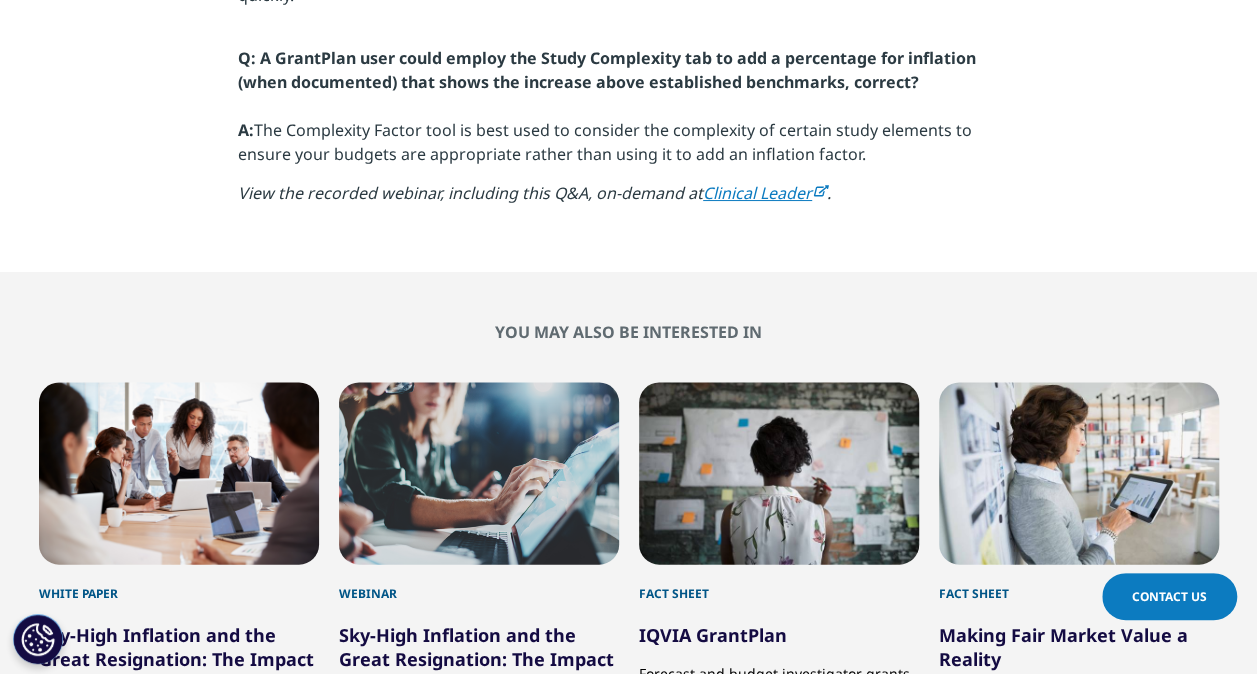 scroll, scrollTop: 5900, scrollLeft: 0, axis: vertical 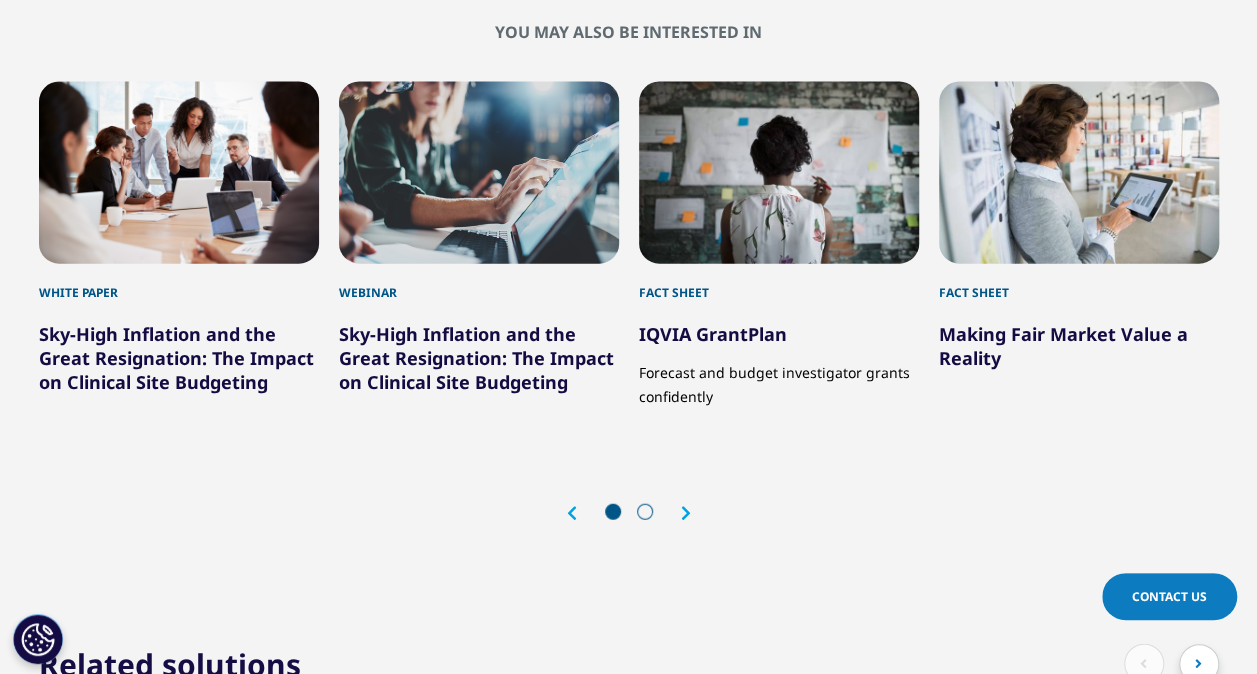 click on "Forecast and budget investigator grants confidently" at bounding box center [779, 377] 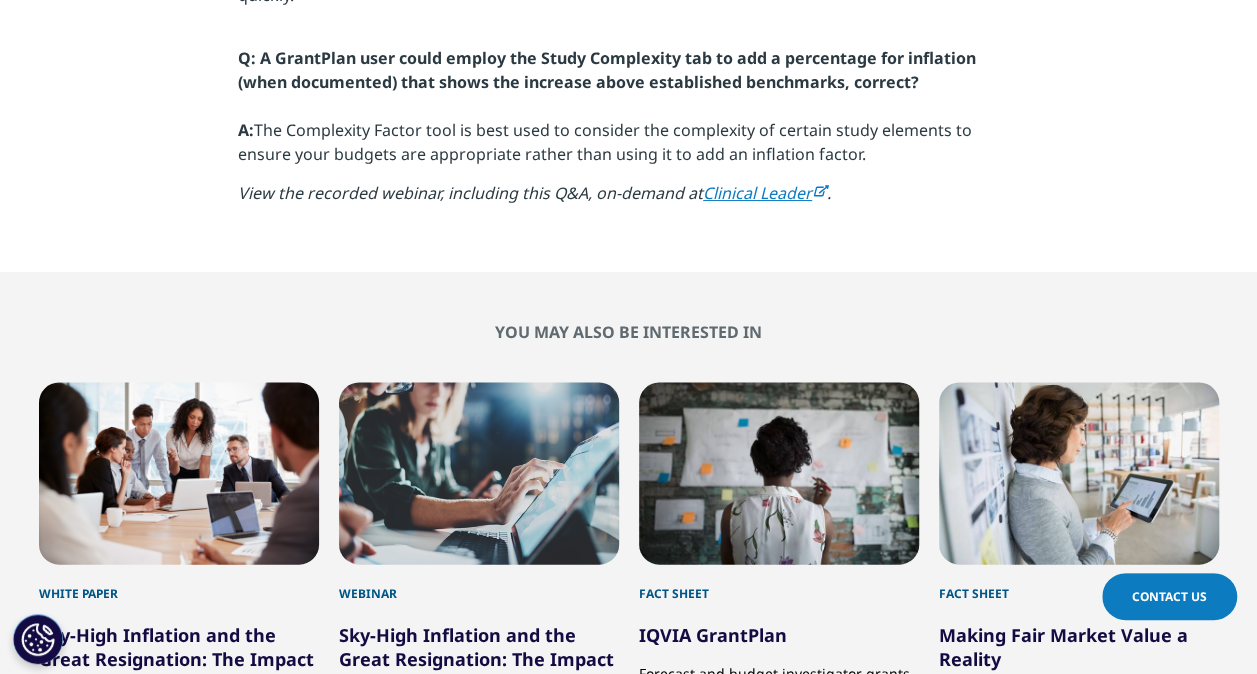 scroll, scrollTop: 5900, scrollLeft: 0, axis: vertical 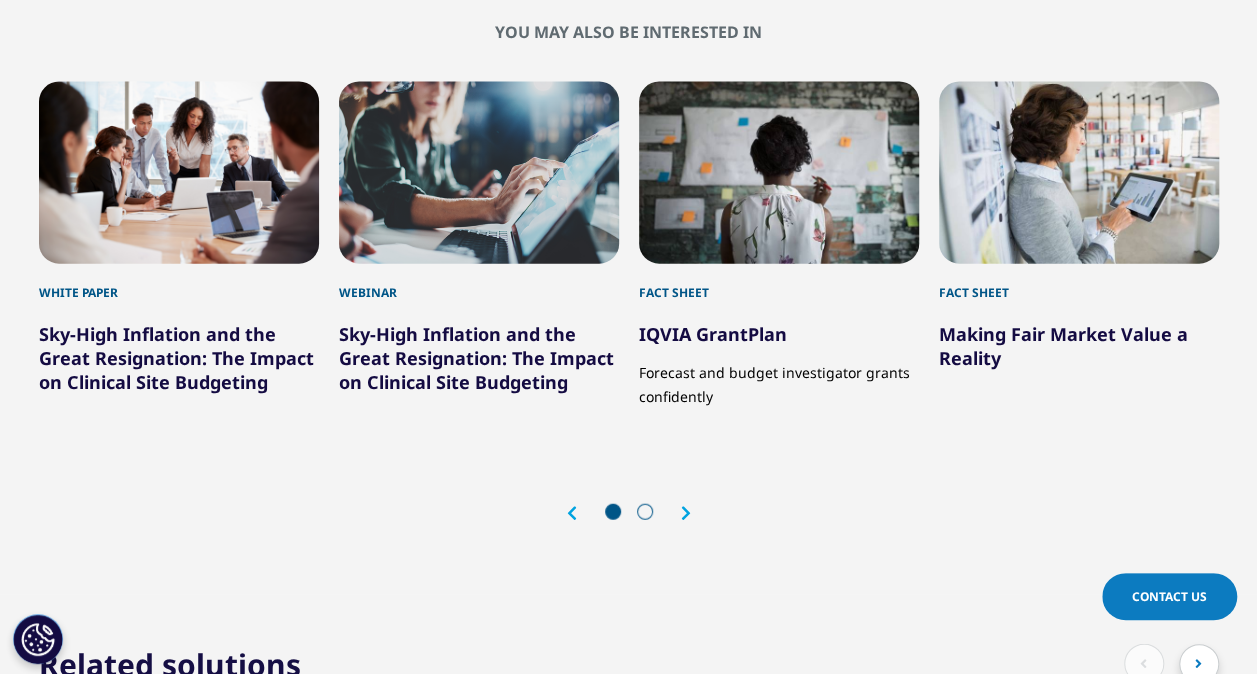 click on "IQVIA GrantPlan" at bounding box center [713, 334] 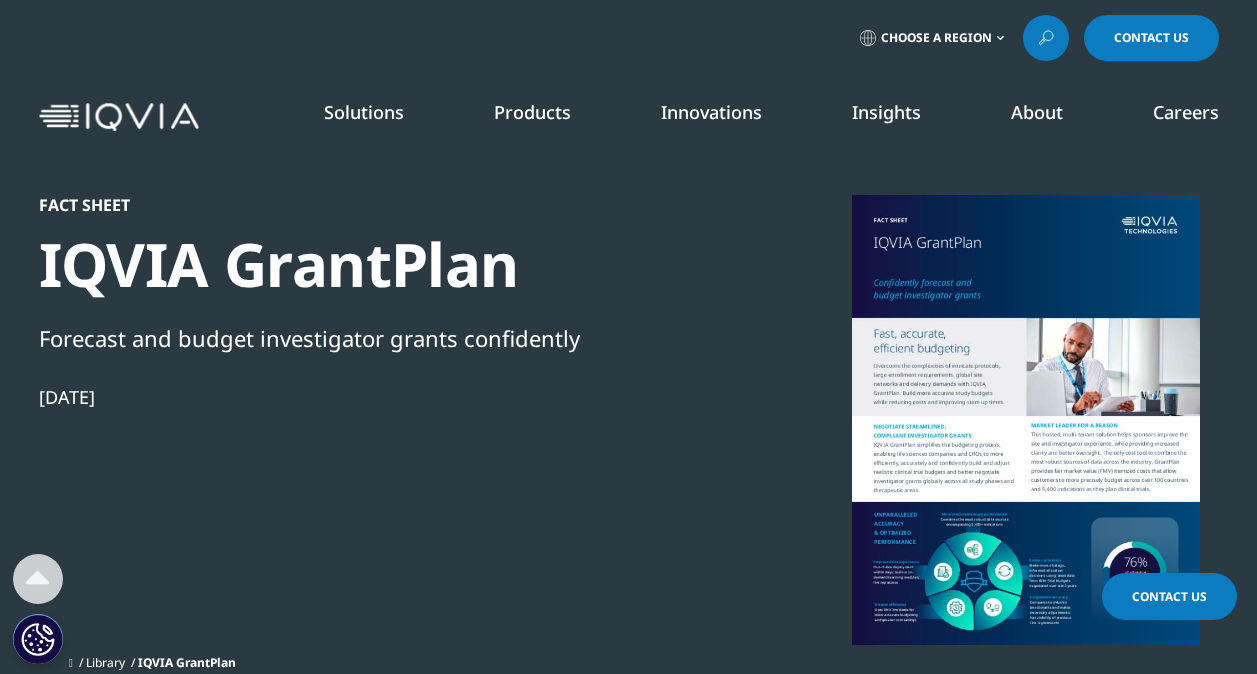 scroll, scrollTop: 700, scrollLeft: 0, axis: vertical 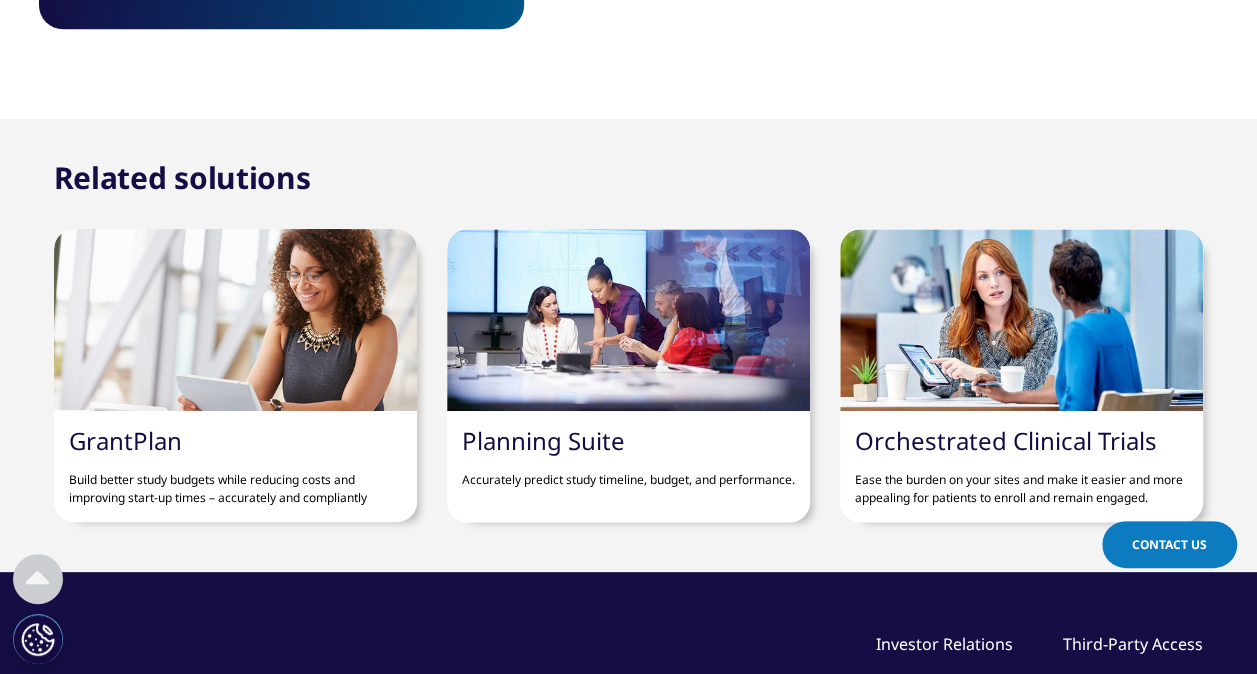 click on "GrantPlan" at bounding box center (125, 440) 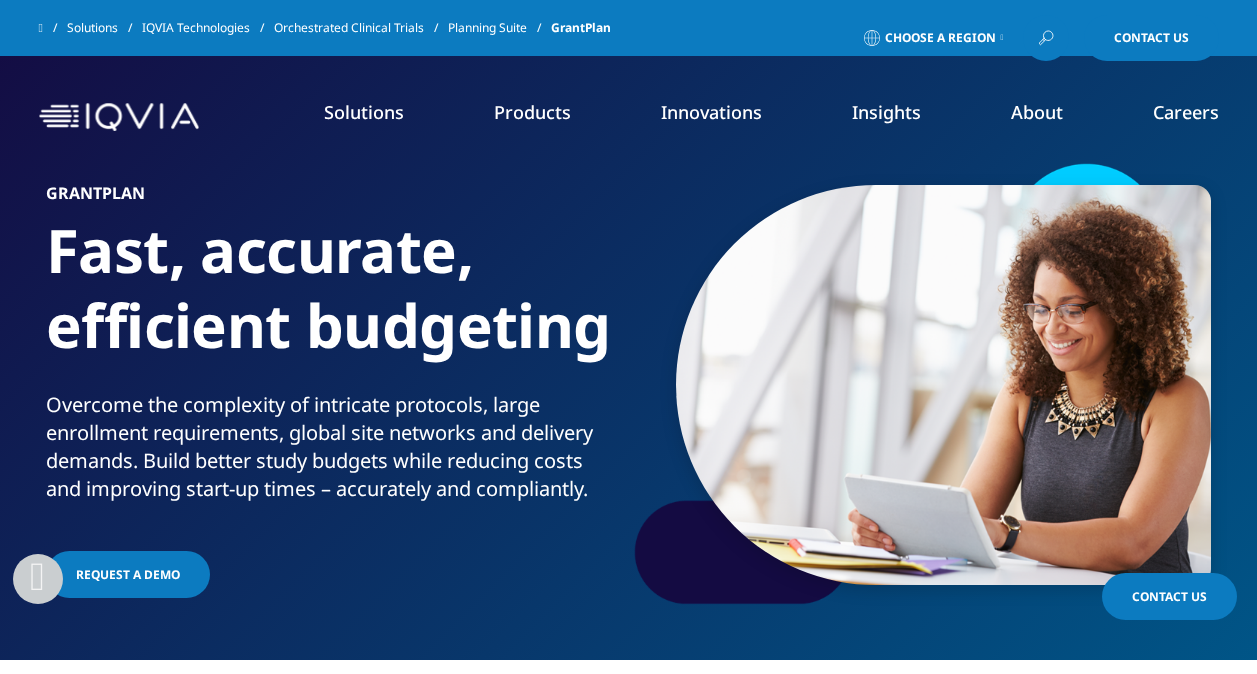 scroll, scrollTop: 1200, scrollLeft: 0, axis: vertical 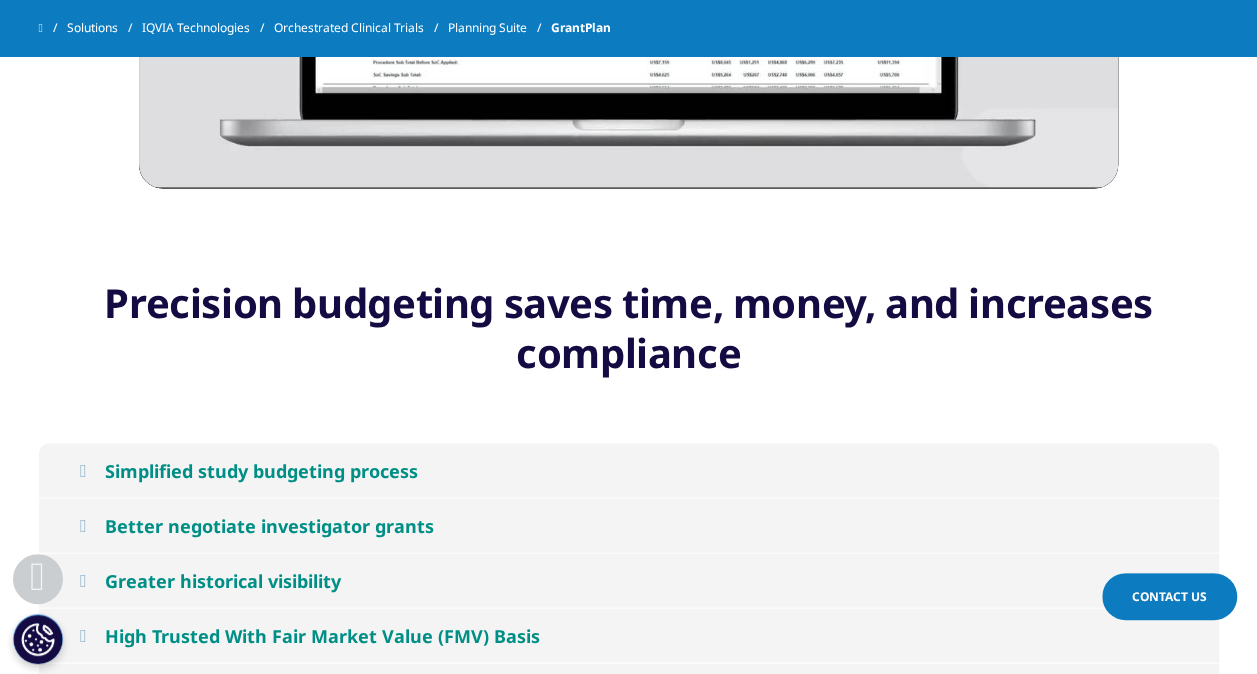 click on "Simplified study budgeting process" at bounding box center (261, 470) 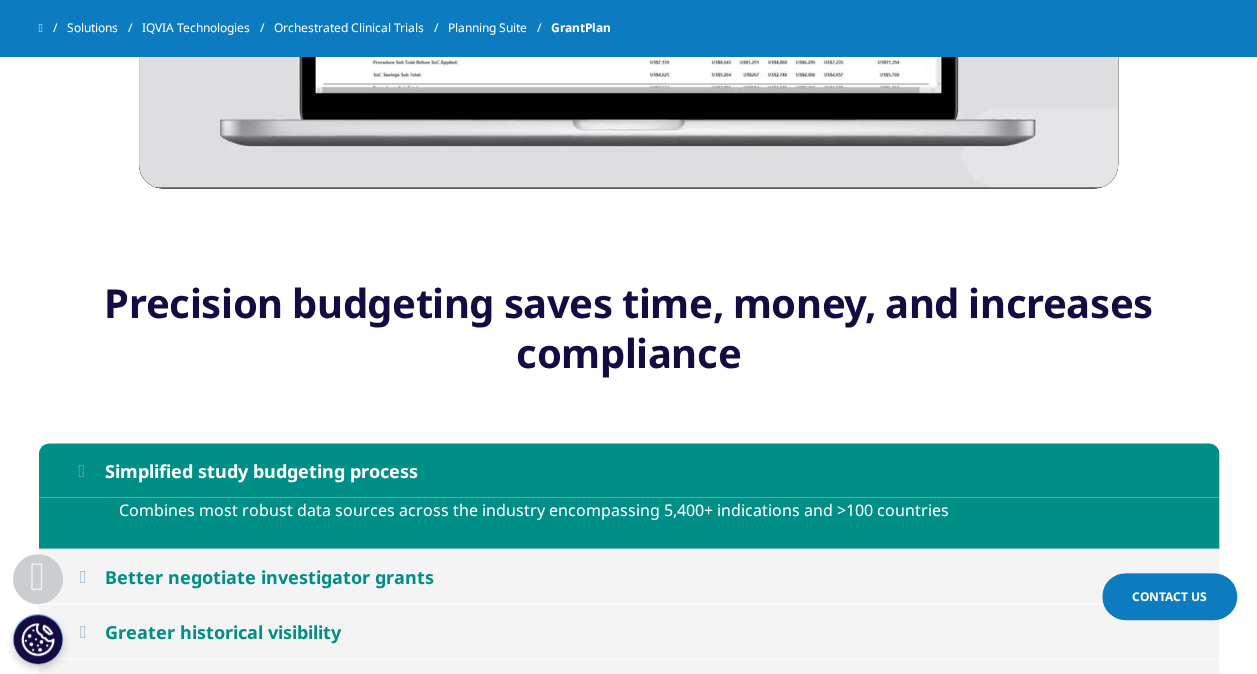 scroll, scrollTop: 1800, scrollLeft: 0, axis: vertical 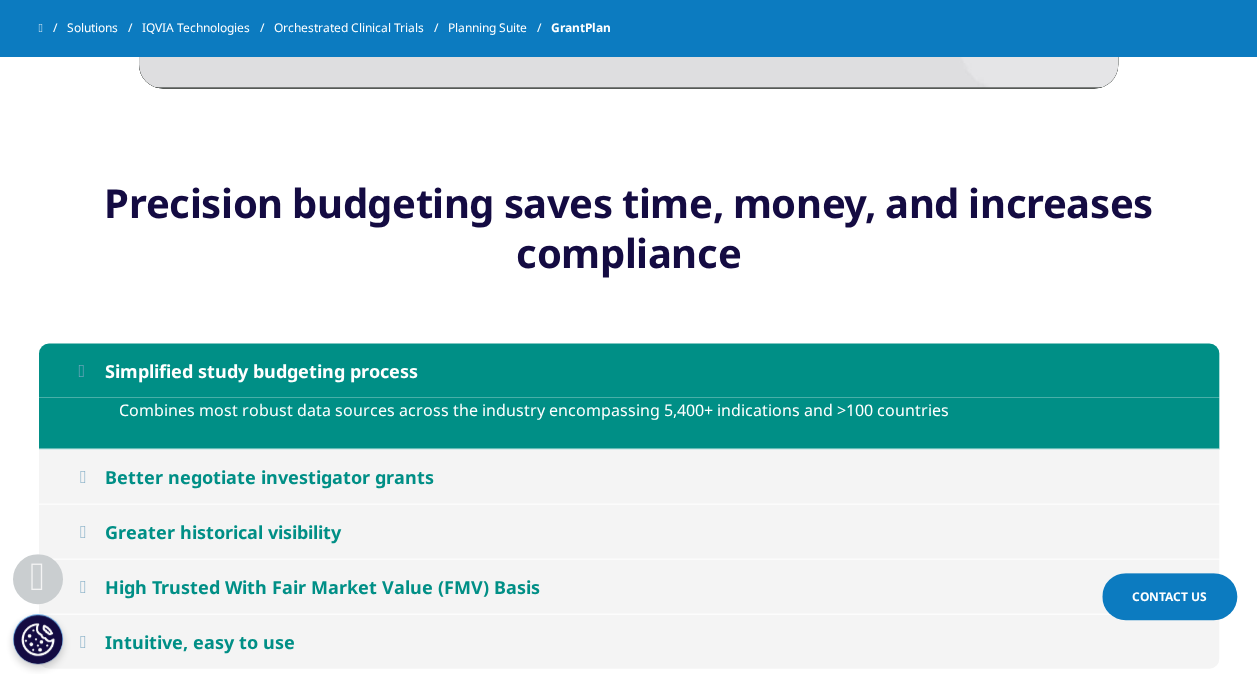 click on "Better negotiate investigator grants" at bounding box center [629, 476] 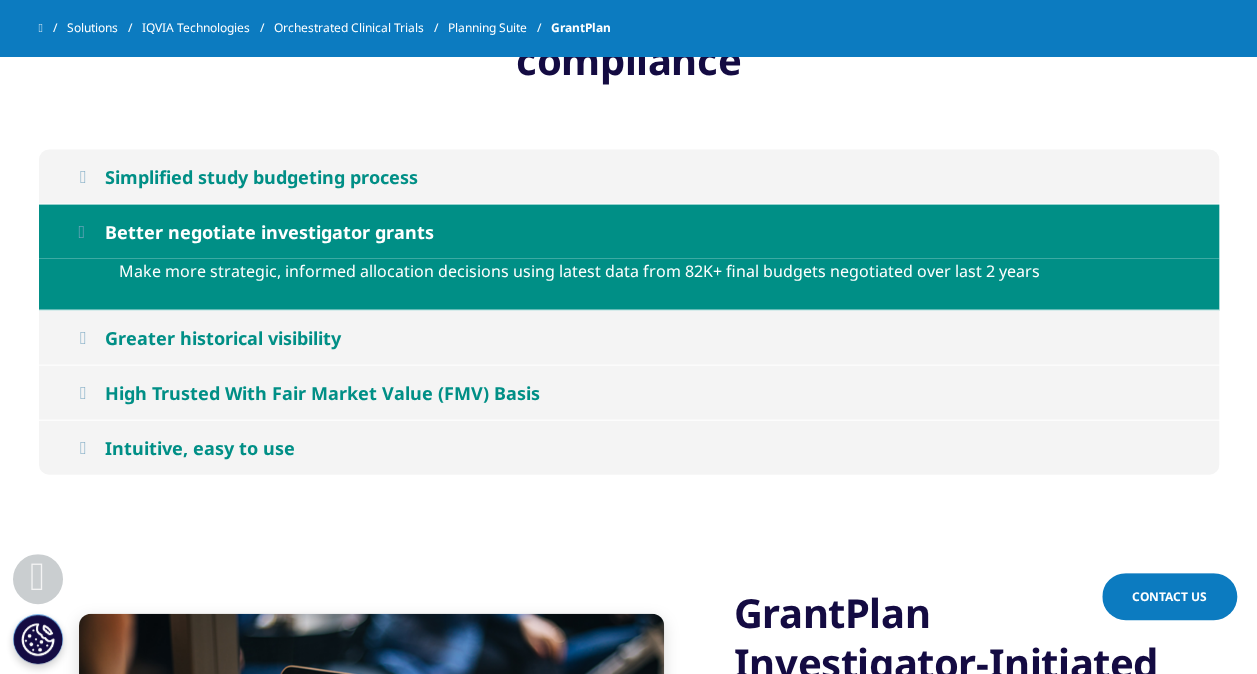 scroll, scrollTop: 2000, scrollLeft: 0, axis: vertical 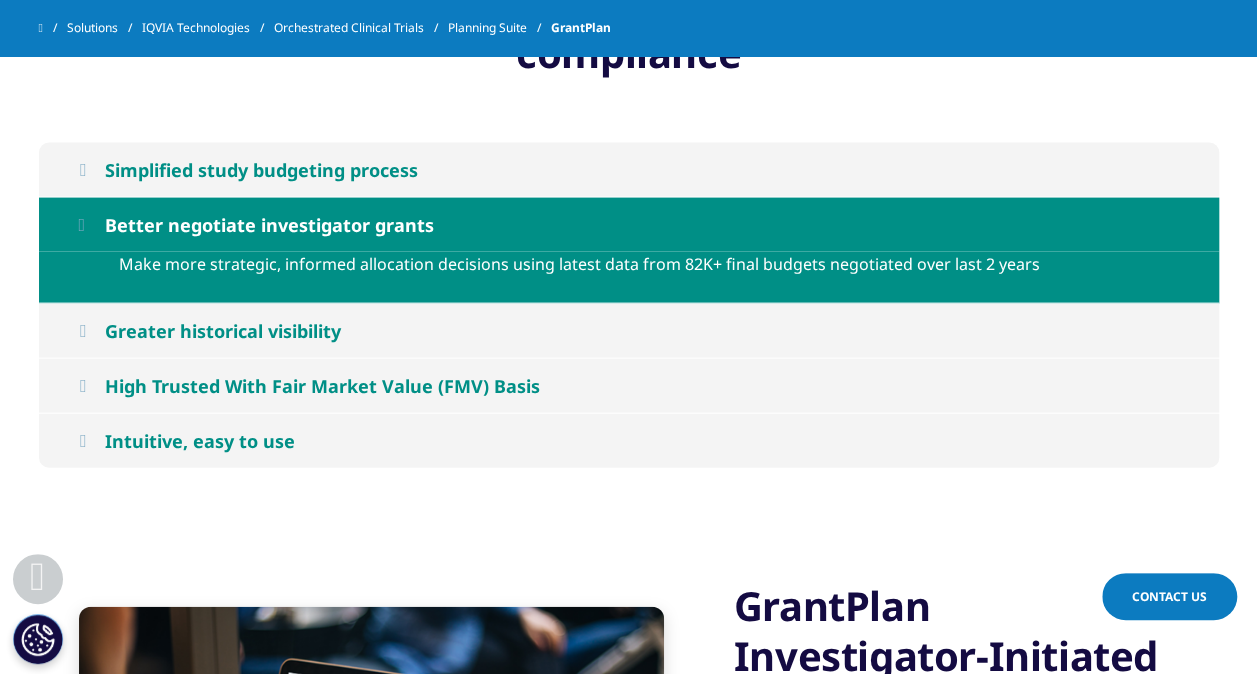 click on "Greater historical visibility" at bounding box center [223, 331] 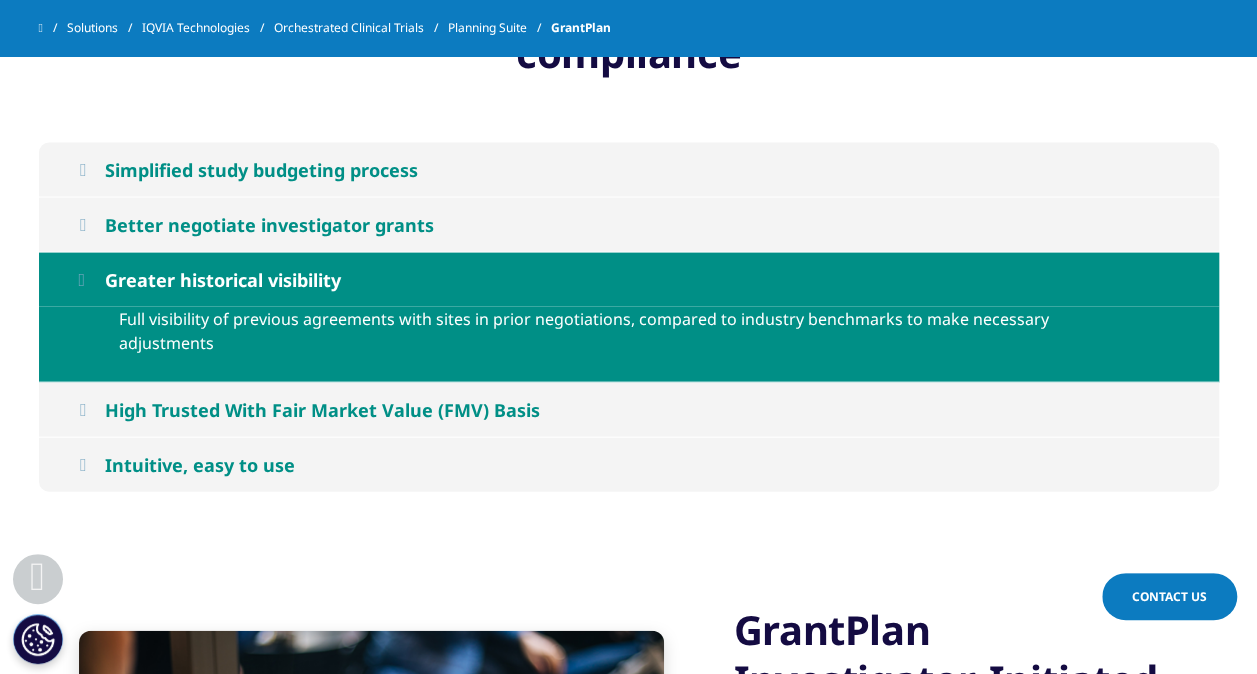click on "High Trusted With Fair Market Value (FMV) Basis" at bounding box center [322, 410] 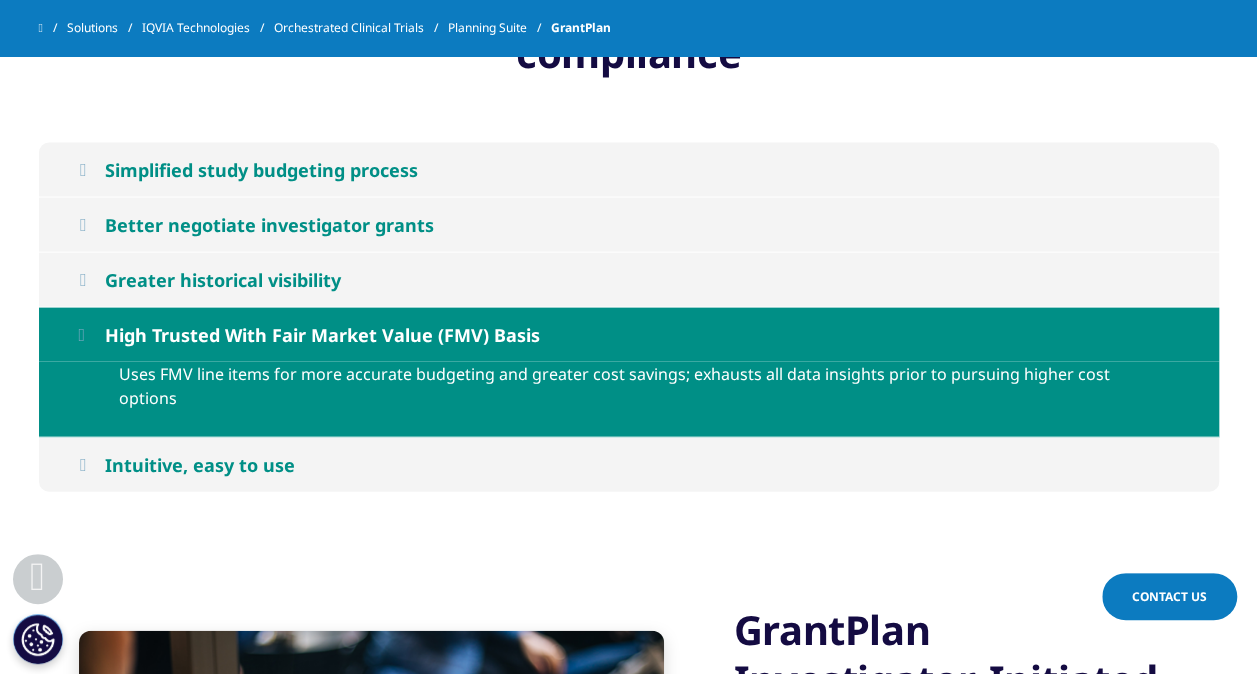 scroll, scrollTop: 2100, scrollLeft: 0, axis: vertical 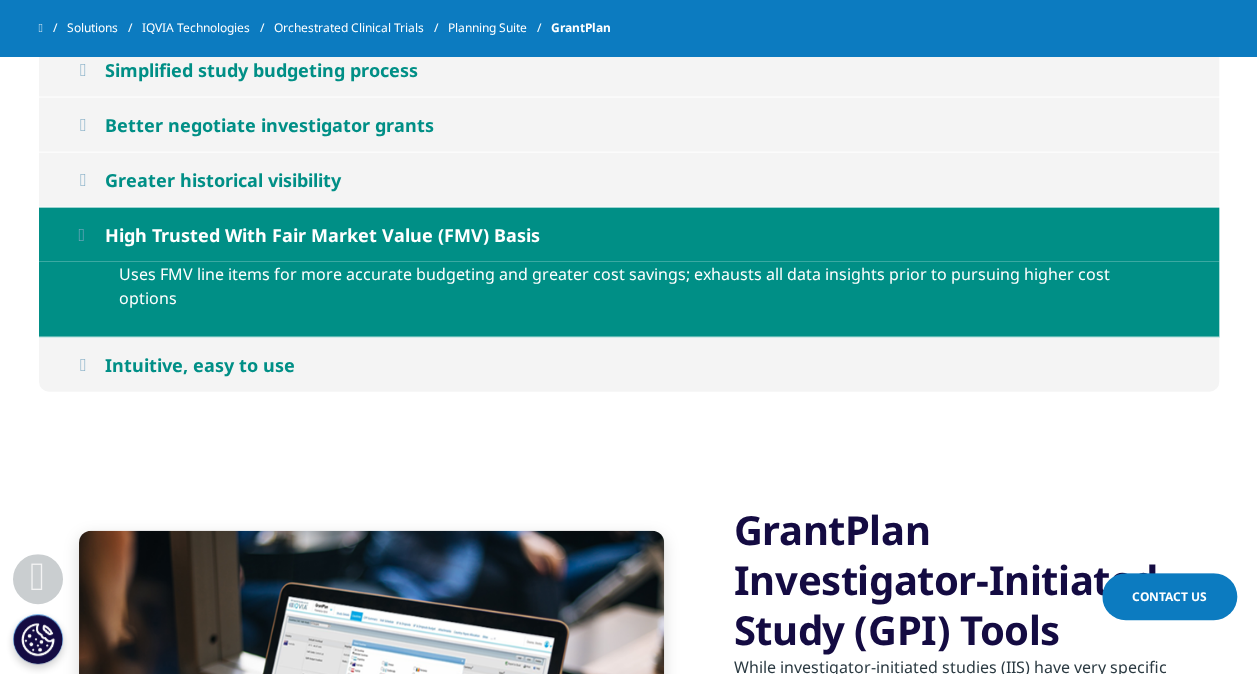 click on "Intuitive, easy to use" at bounding box center [200, 365] 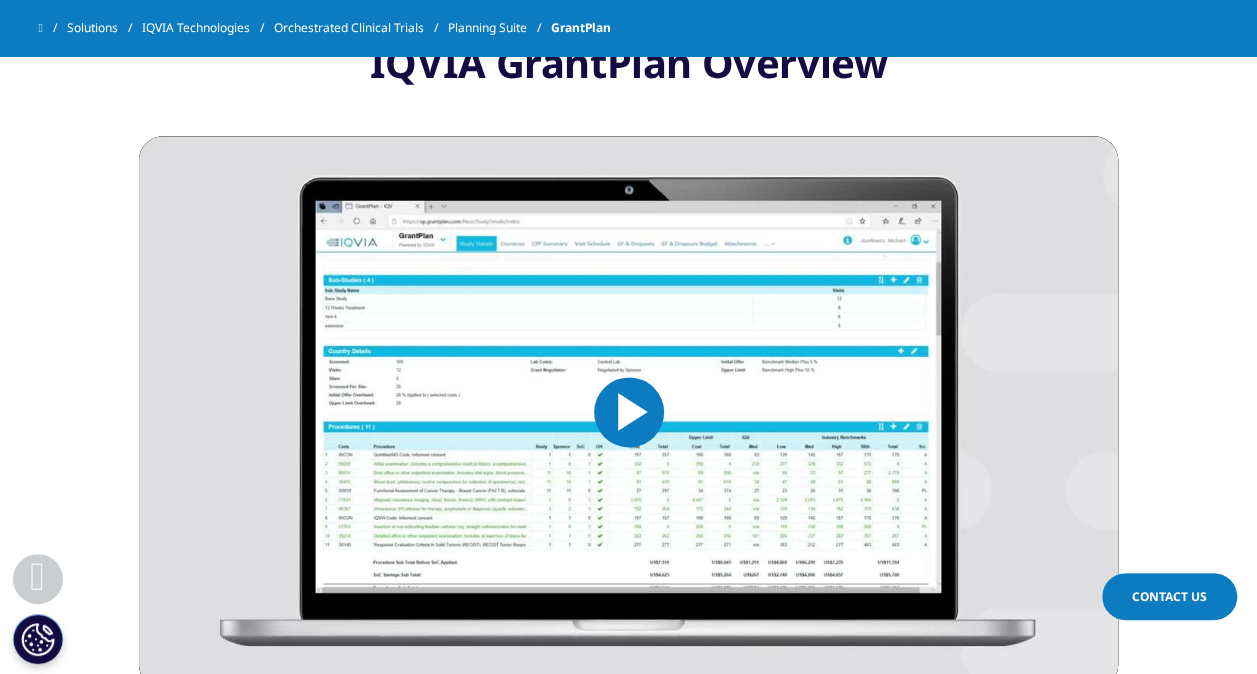click at bounding box center [629, 412] 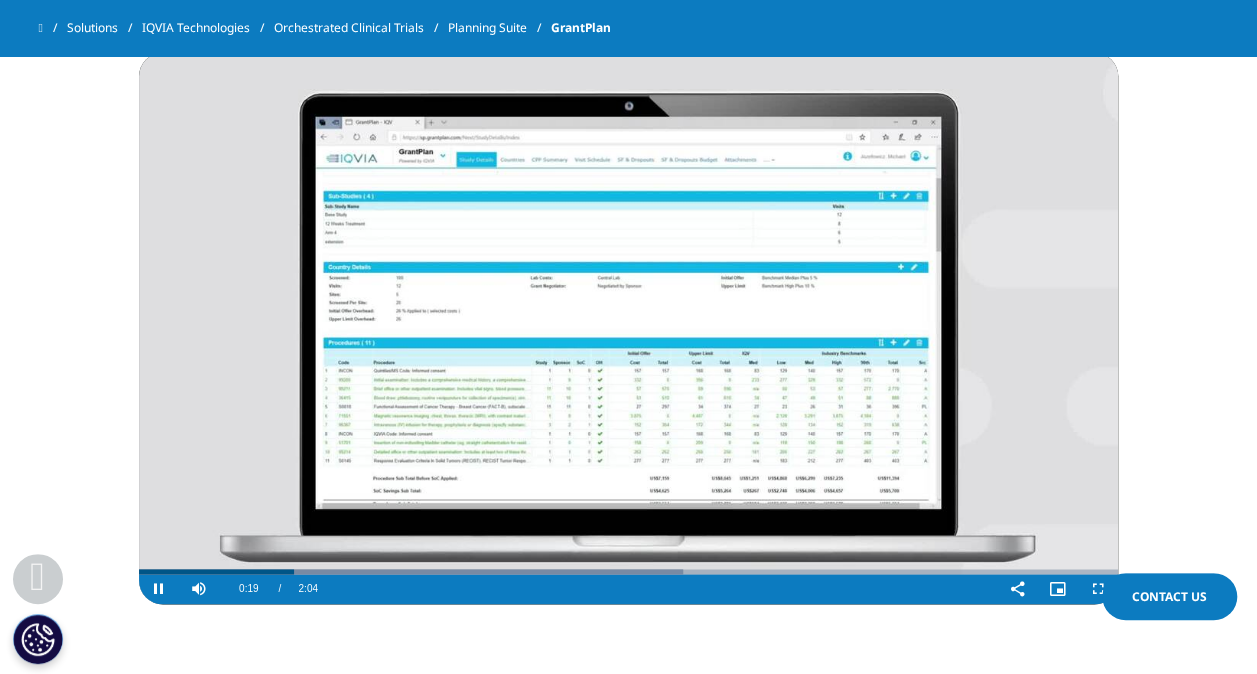 scroll, scrollTop: 1314, scrollLeft: 0, axis: vertical 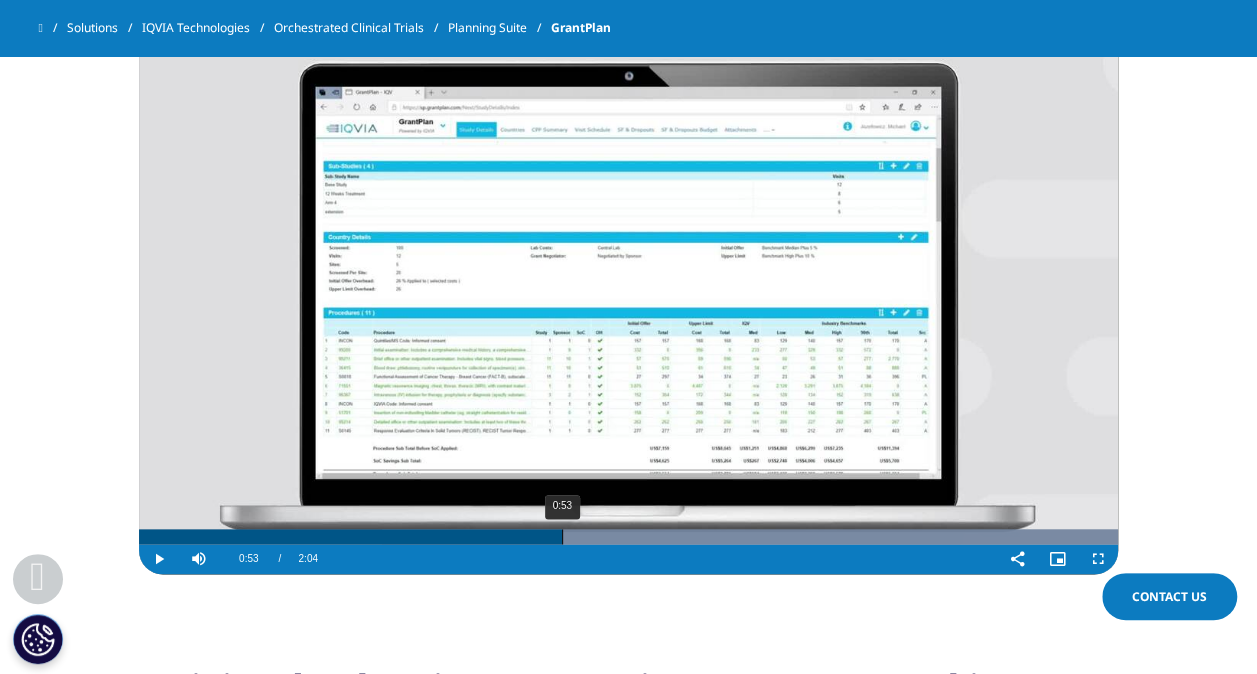 click on "0:53" at bounding box center [562, 536] 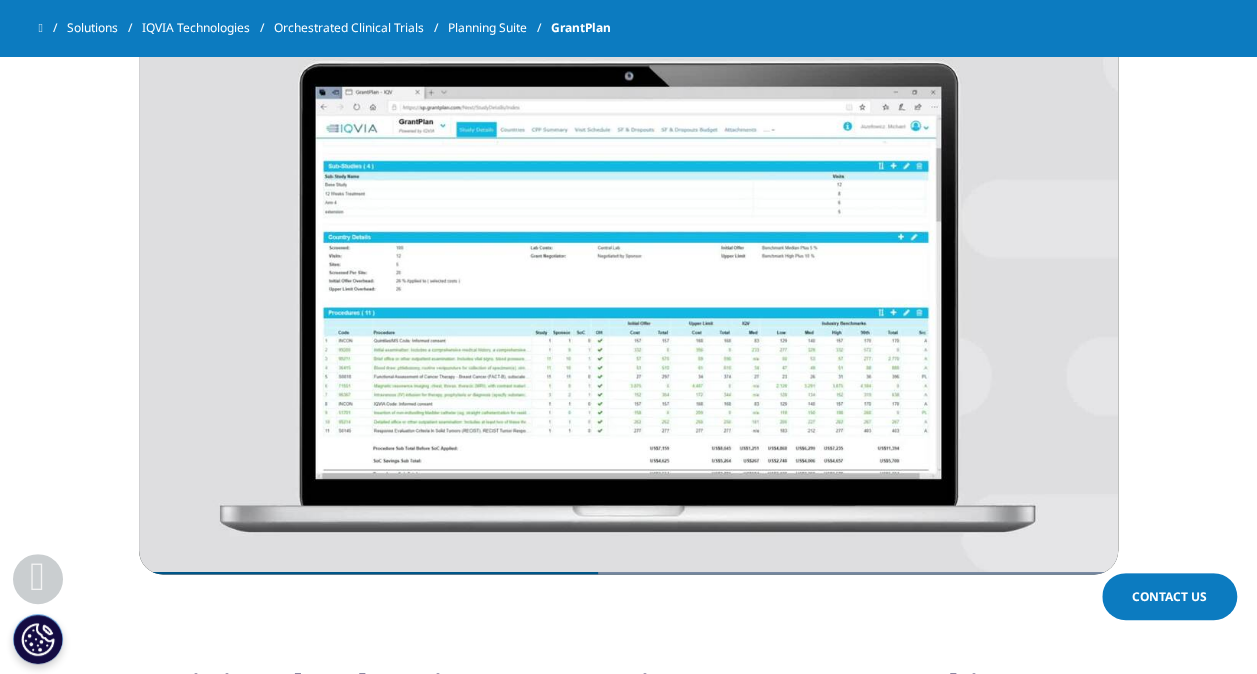 click on "Video
IQVIA GrantPlan Overview
Video Player is loading. Play Video Pause Skip Backward Skip Forward Mute Current Time  0:58 / Duration  2:04 Loaded :  100.00% 0:53 0:58 Stream Type  LIVE Seek to live, currently behind live LIVE Remaining Time  - 1:06   1x Playback Rate Chapters Chapters Descriptions descriptions off , selected Captions captions settings , opens captions settings dialog captions off , selected Audio Track en (Main) , selected Share Picture-in-Picture Fullscreen This is a modal window. Beginning of dialog window. Escape will cancel and close the window. Text Color White Black Red Green Blue Yellow Magenta Cyan Opacity Opaque Semi-Transparent Text Background Color Black White Red Green Blue Yellow Magenta Cyan Opacity Opaque Semi-Transparent Transparent Caption Area Background Color Black White Red Green Blue Yellow Magenta Cyan Opacity Transparent Opaque 50% 75%" at bounding box center [628, 241] 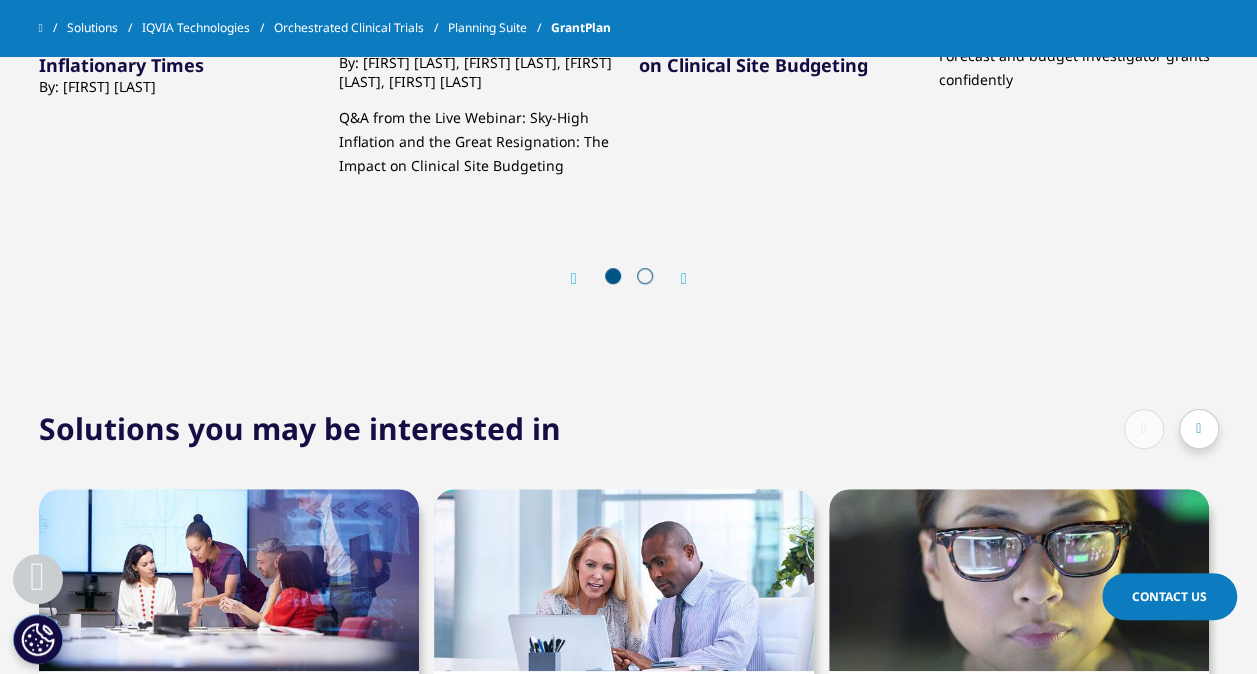 scroll, scrollTop: 4114, scrollLeft: 0, axis: vertical 